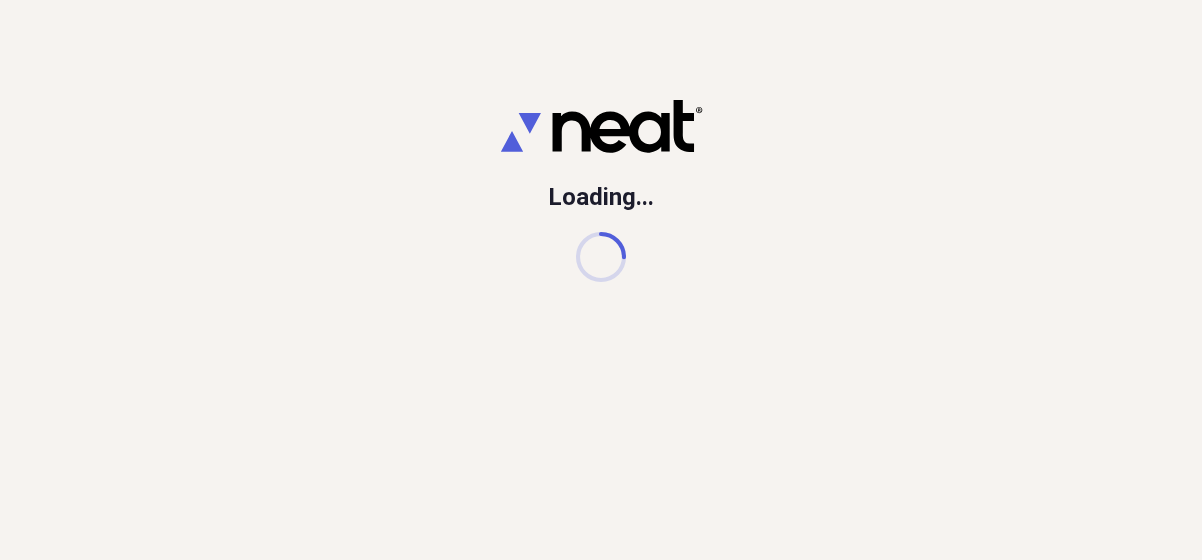 scroll, scrollTop: 0, scrollLeft: 0, axis: both 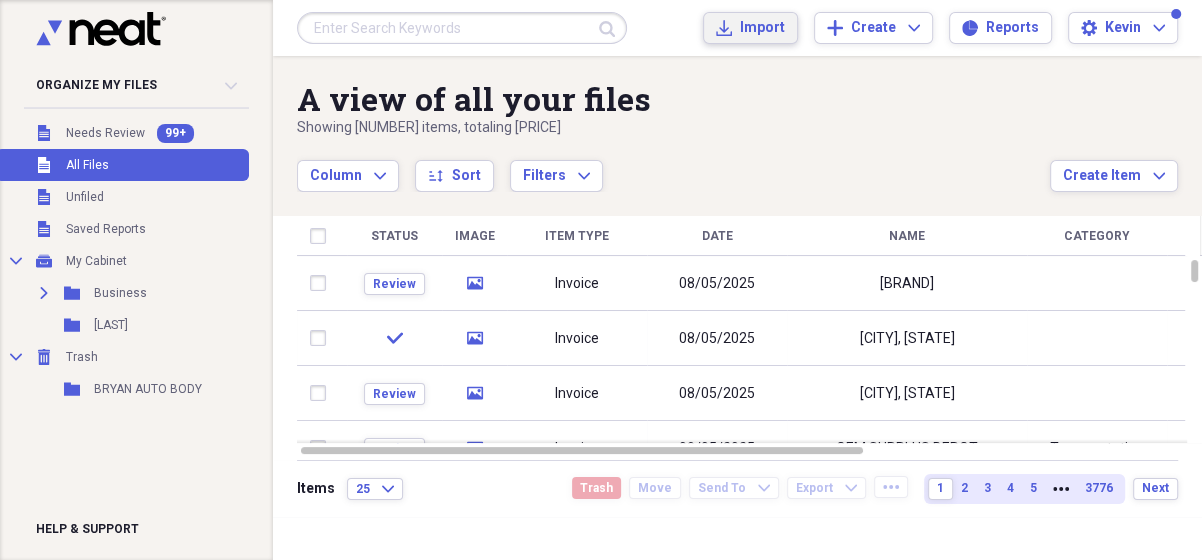 drag, startPoint x: 753, startPoint y: 32, endPoint x: 315, endPoint y: 3, distance: 438.95898 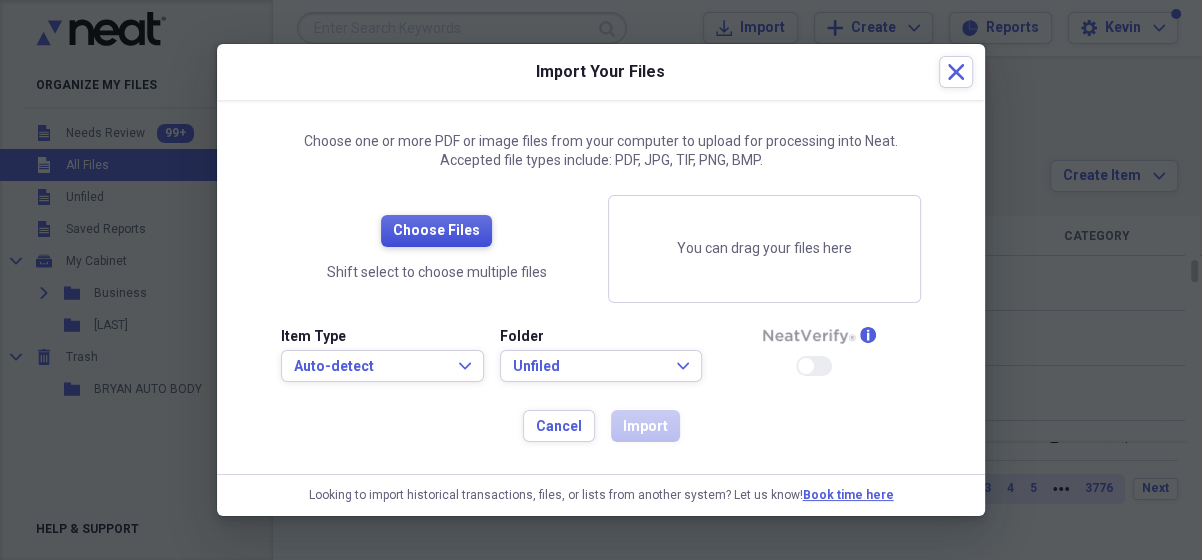 click on "Choose Files" at bounding box center (436, 231) 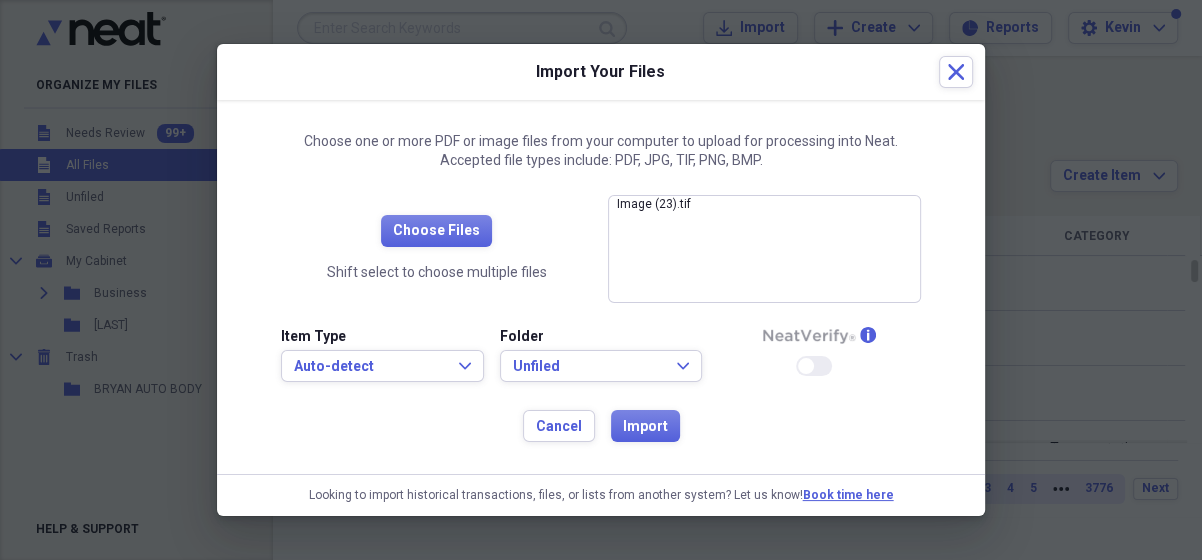 click on "Cancel Import" at bounding box center [601, 426] 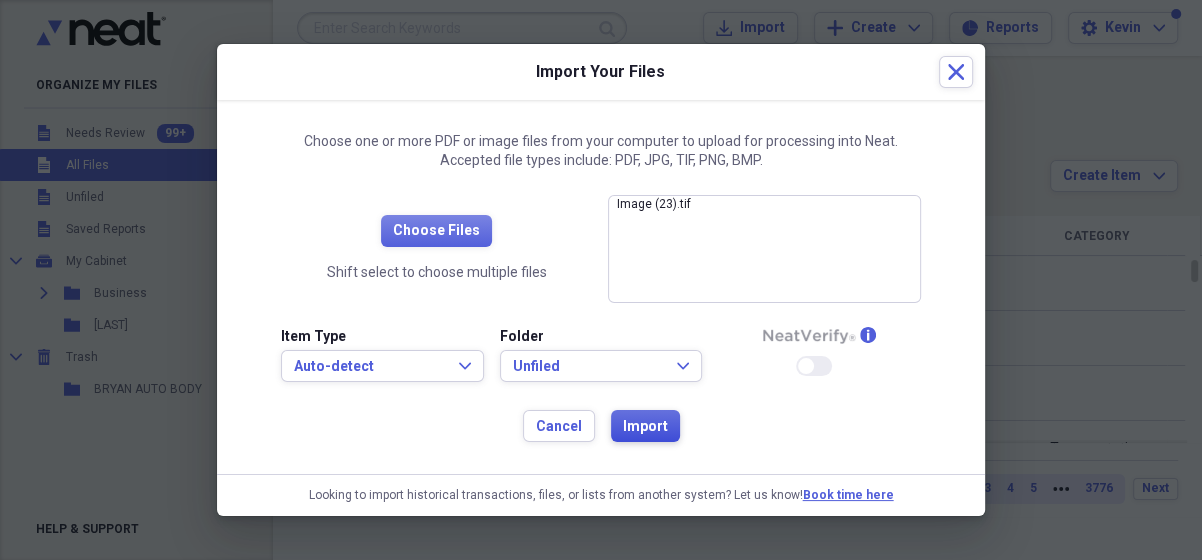 click on "Import" at bounding box center [645, 427] 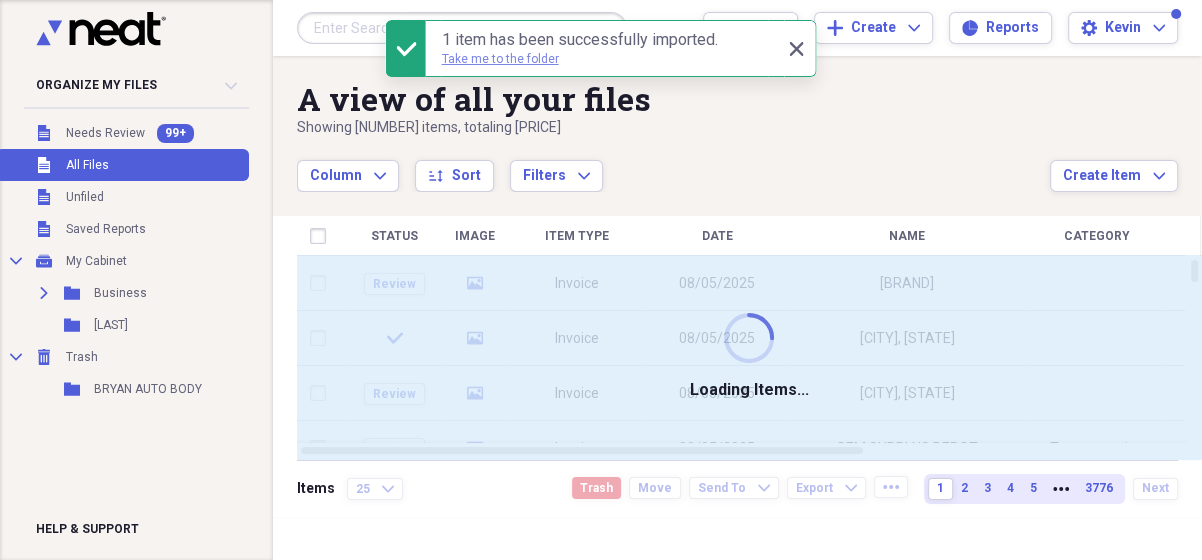 drag, startPoint x: 533, startPoint y: 59, endPoint x: 610, endPoint y: 167, distance: 132.63861 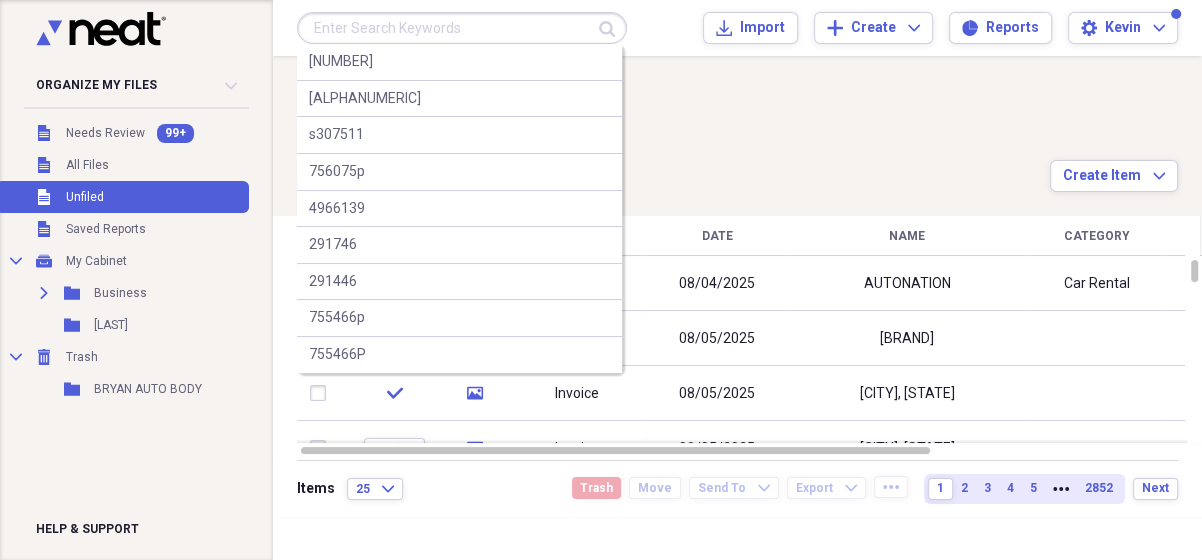 click at bounding box center [462, 28] 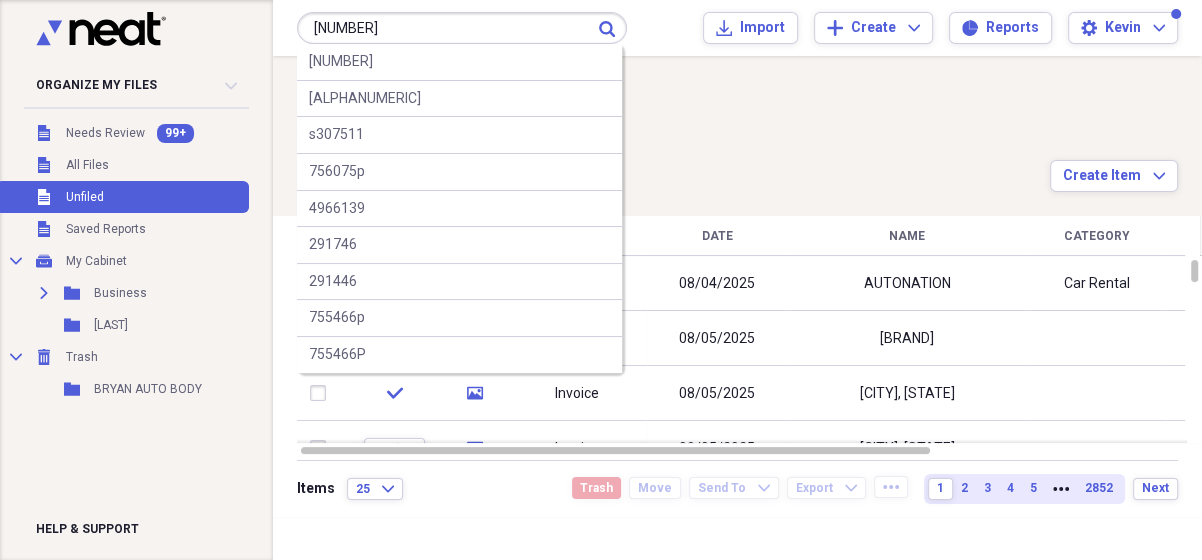 type on "[NUMBER]" 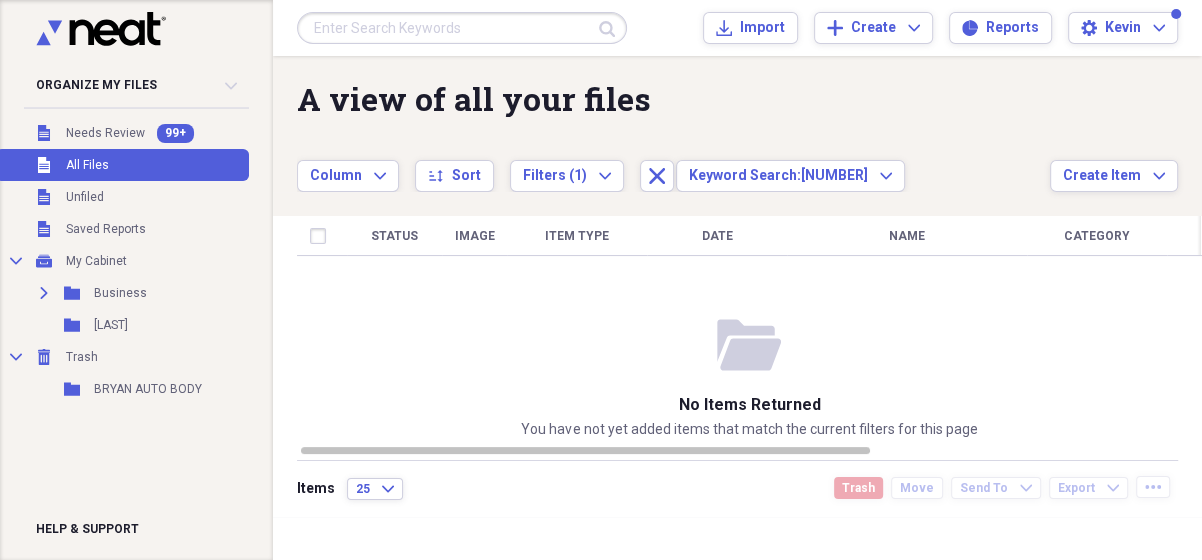 click at bounding box center [462, 28] 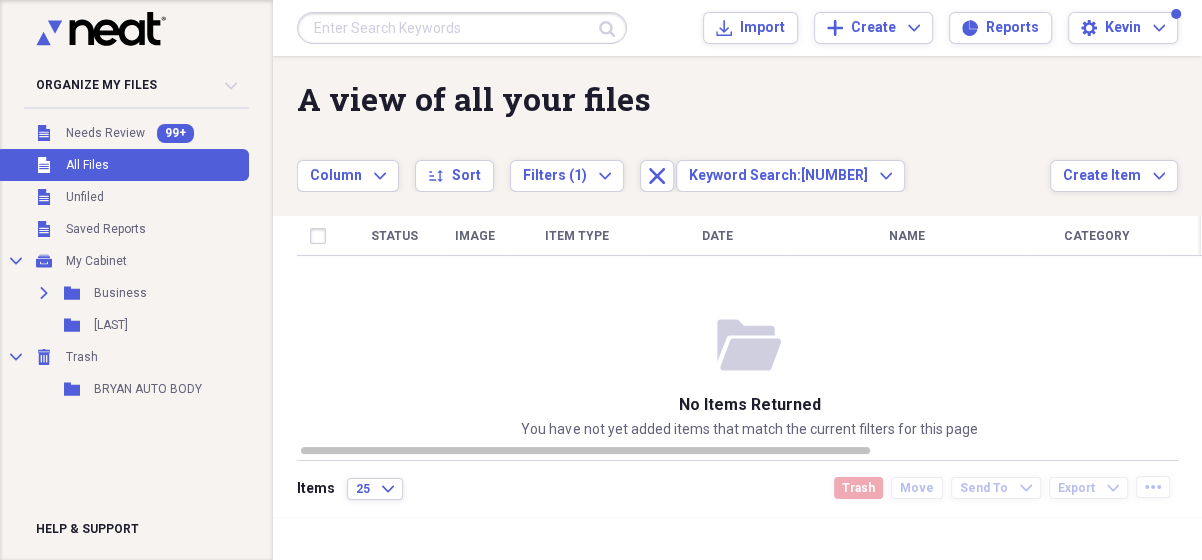 click at bounding box center [462, 28] 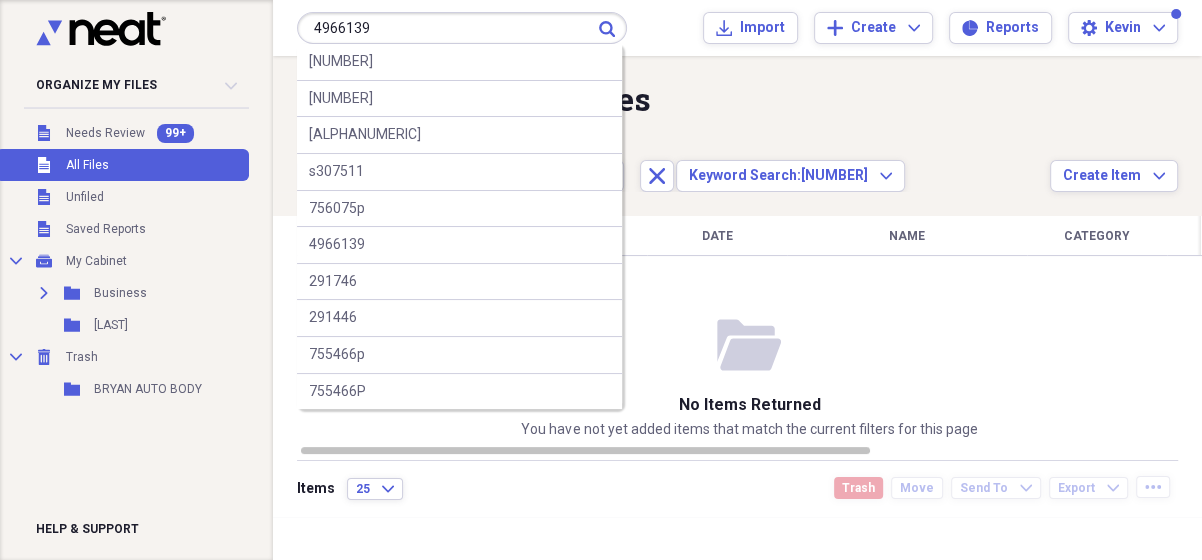 type on "4966139" 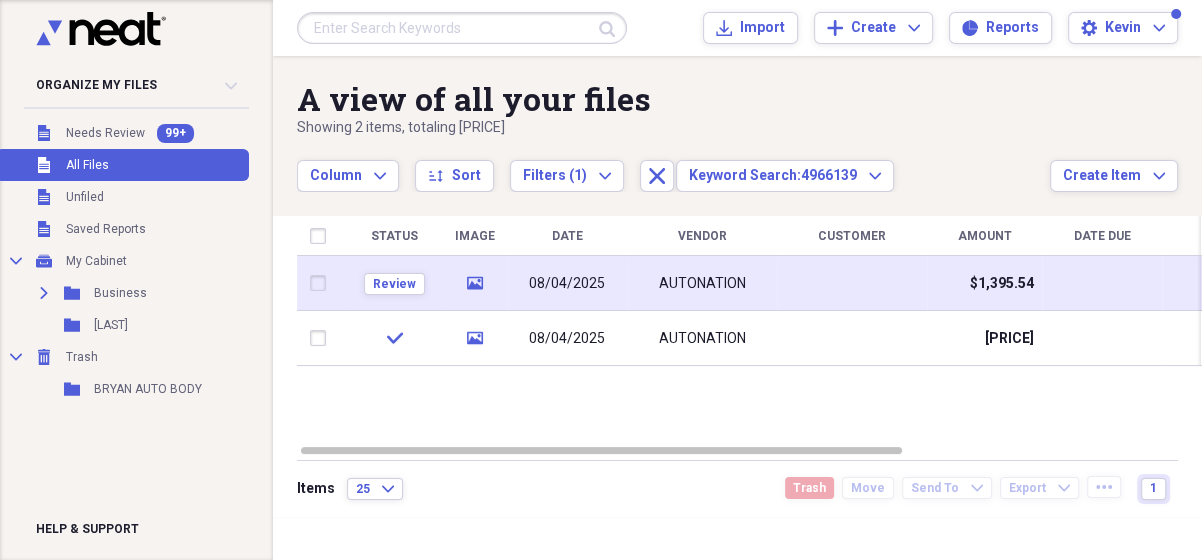 click at bounding box center [852, 283] 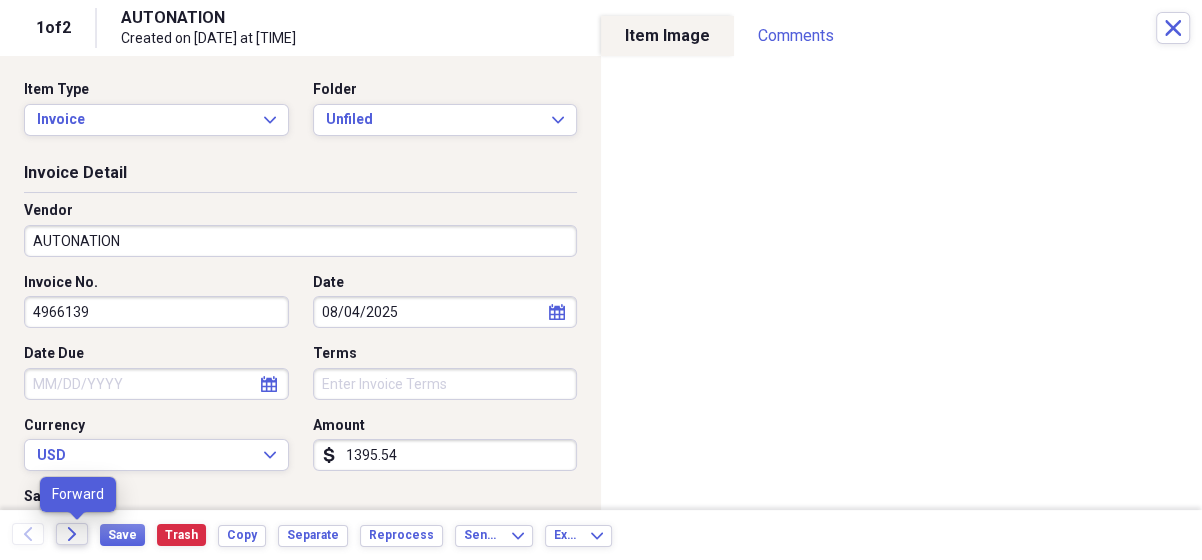 click on "Forward" at bounding box center [72, 534] 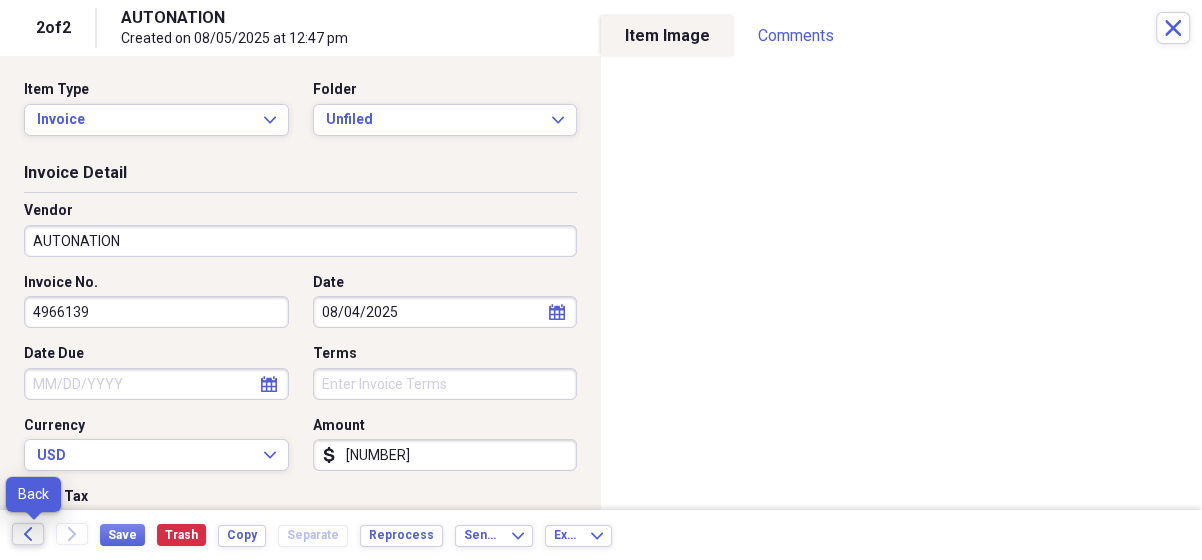 click on "Back" at bounding box center [28, 534] 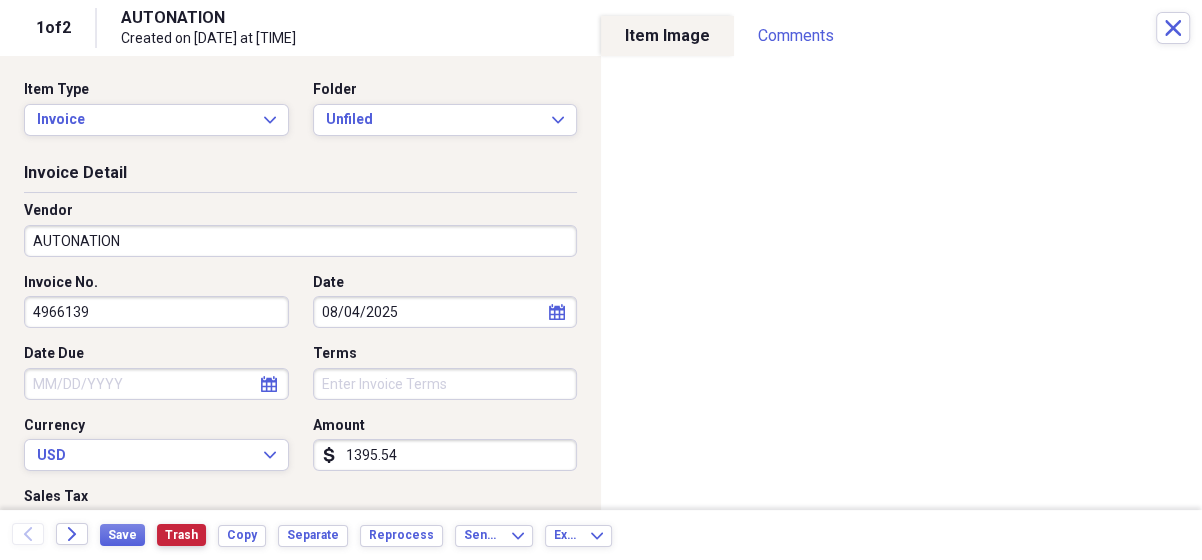 click on "Trash" at bounding box center (181, 535) 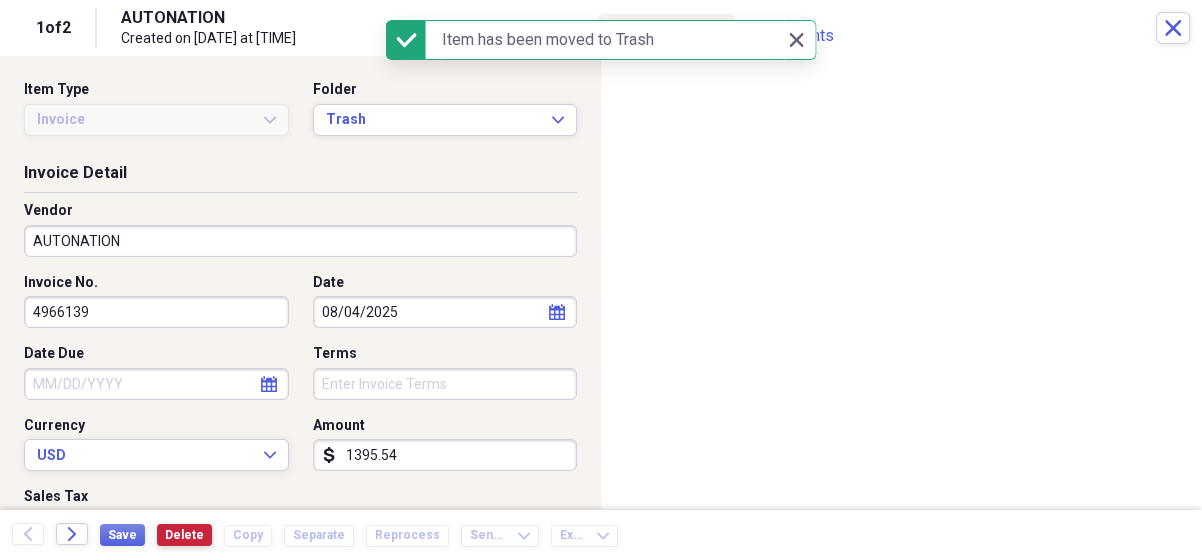 click on "Delete" at bounding box center [184, 535] 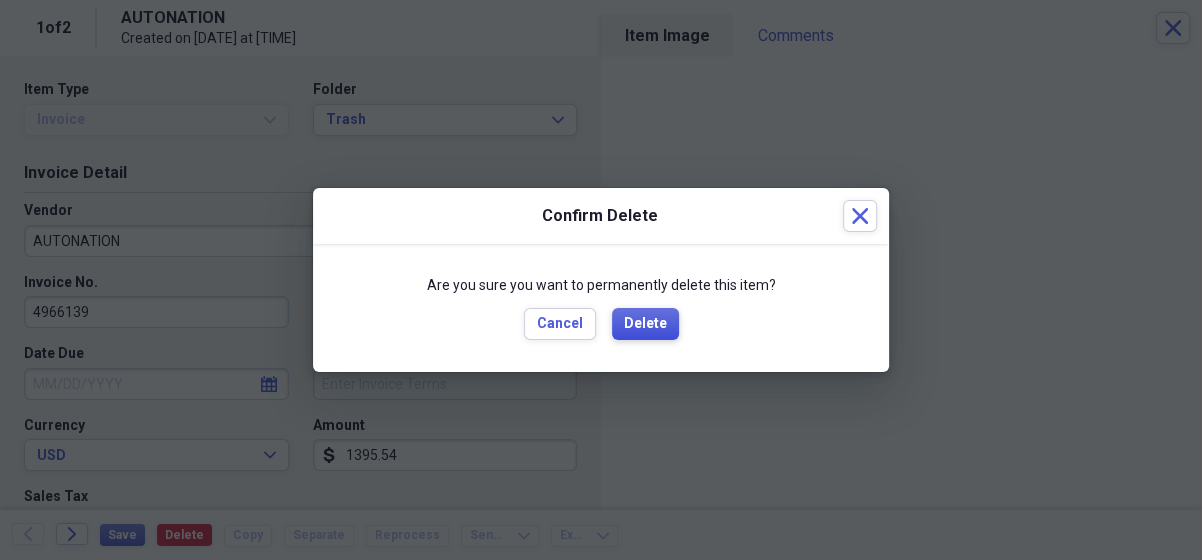 click on "Delete" at bounding box center [645, 324] 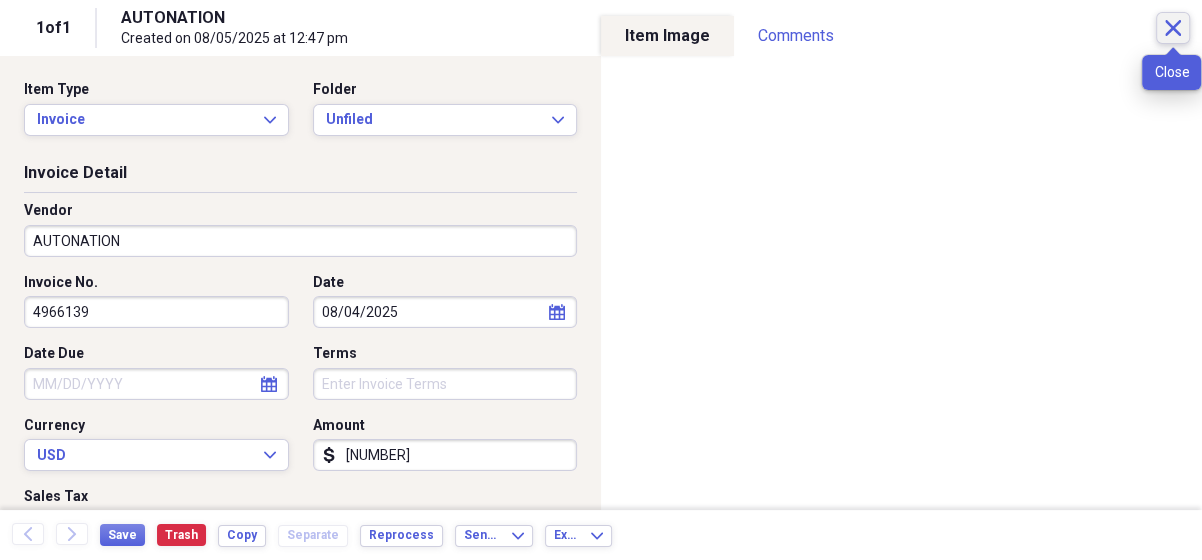 click 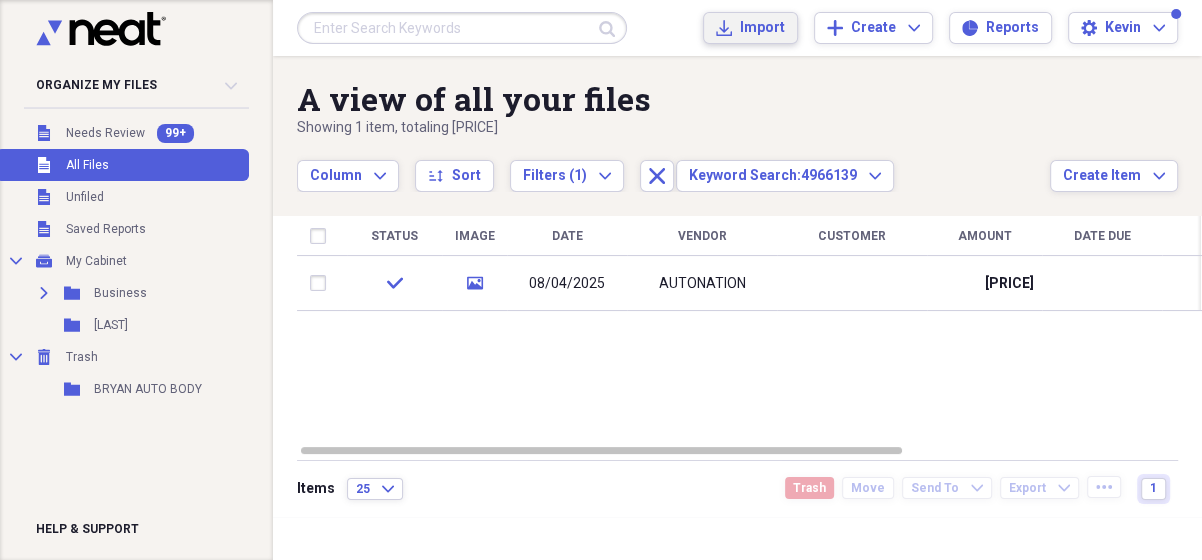 click on "Import Import" at bounding box center (750, 28) 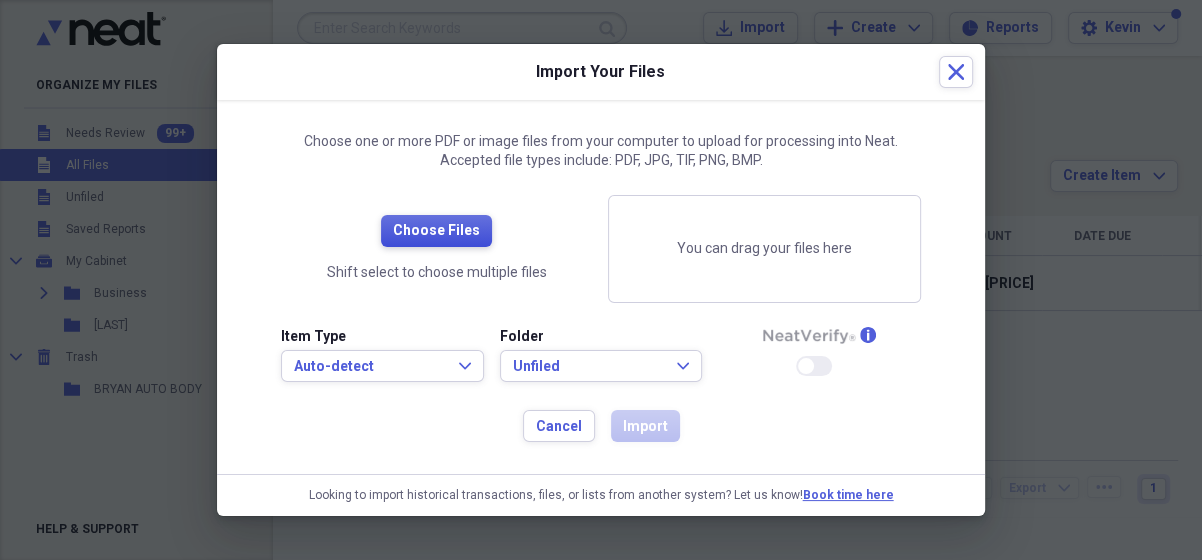 click on "Choose Files" at bounding box center [436, 231] 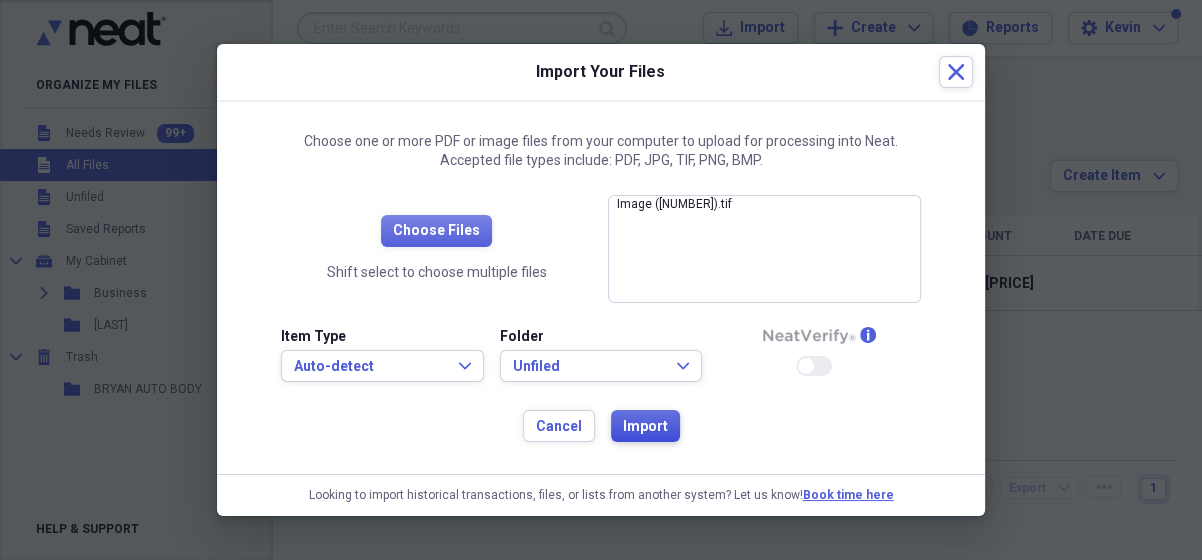 click on "Import" at bounding box center [645, 427] 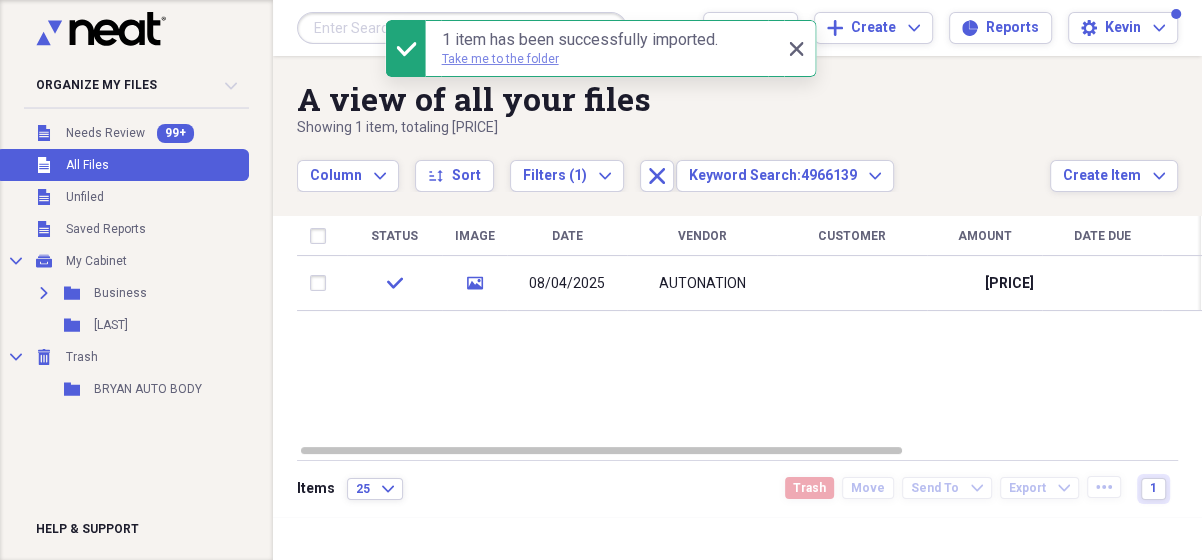 click on "Take me to the folder" at bounding box center [500, 59] 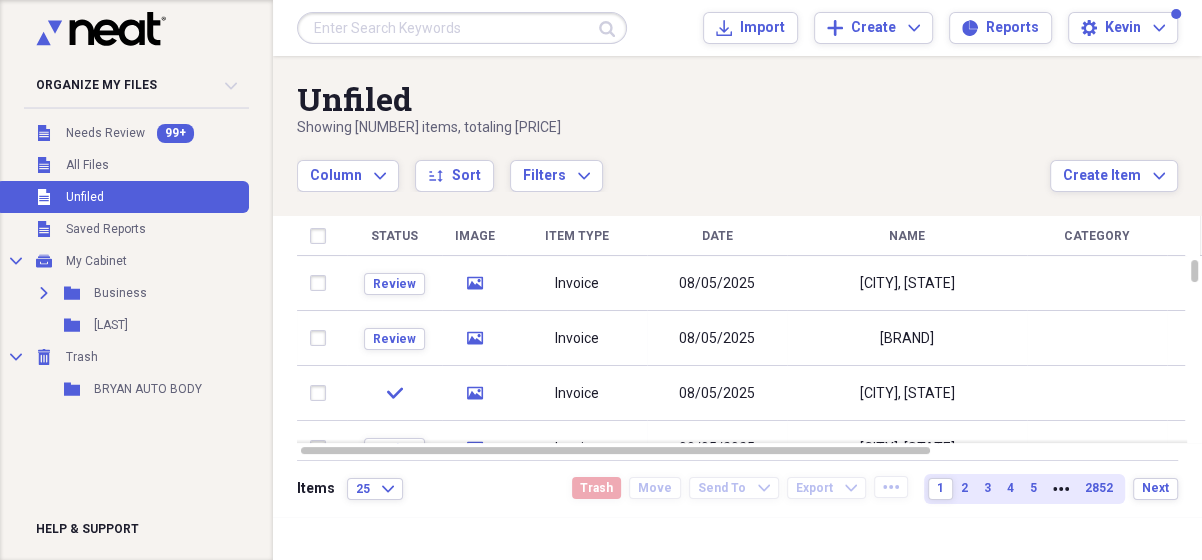 click at bounding box center (462, 28) 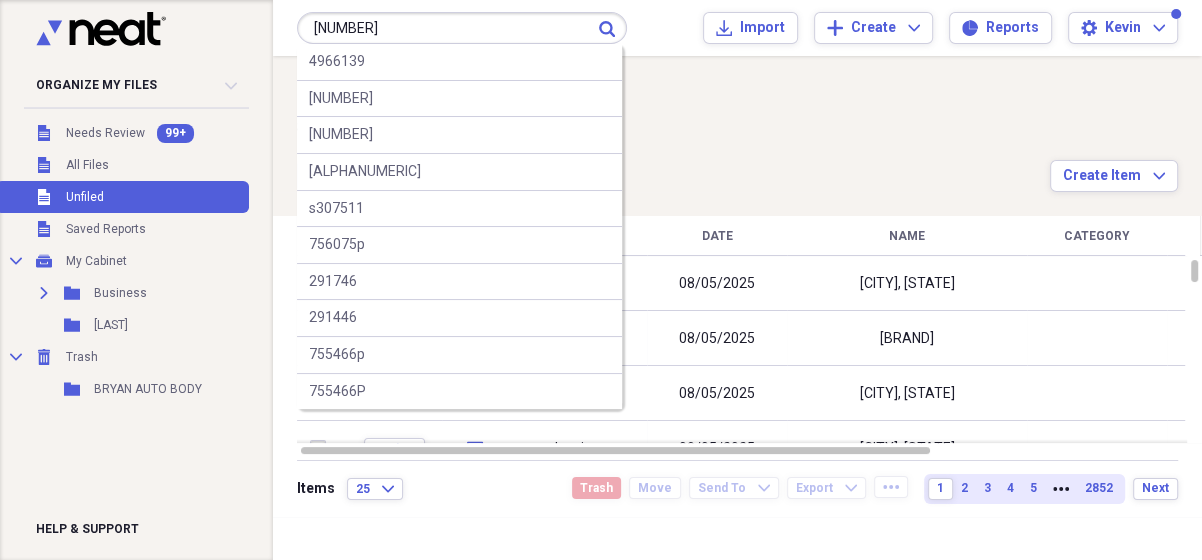type on "[NUMBER]" 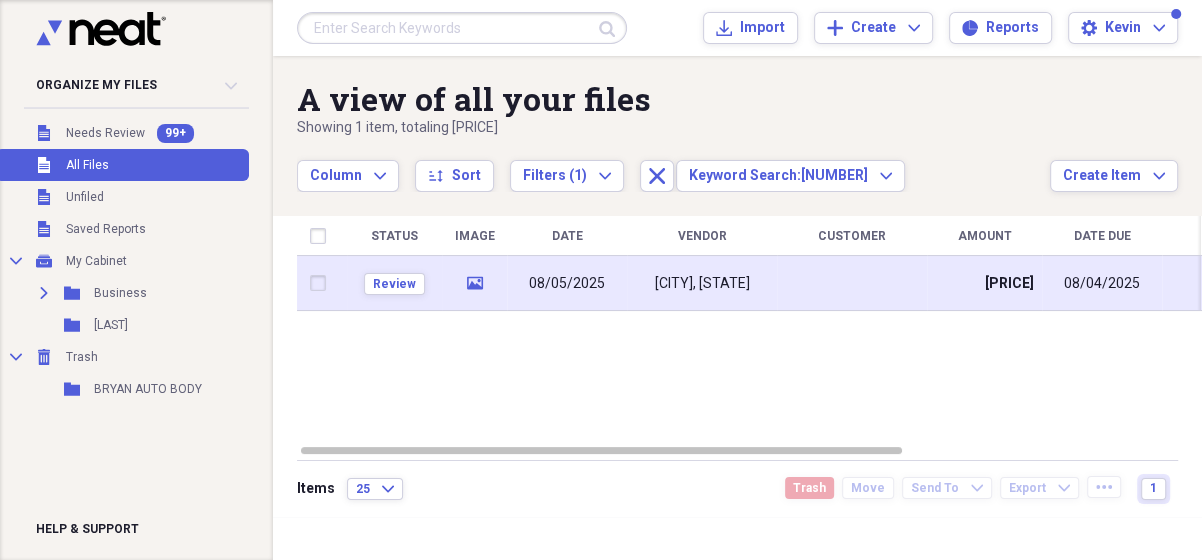 click on "08/05/2025" at bounding box center [567, 284] 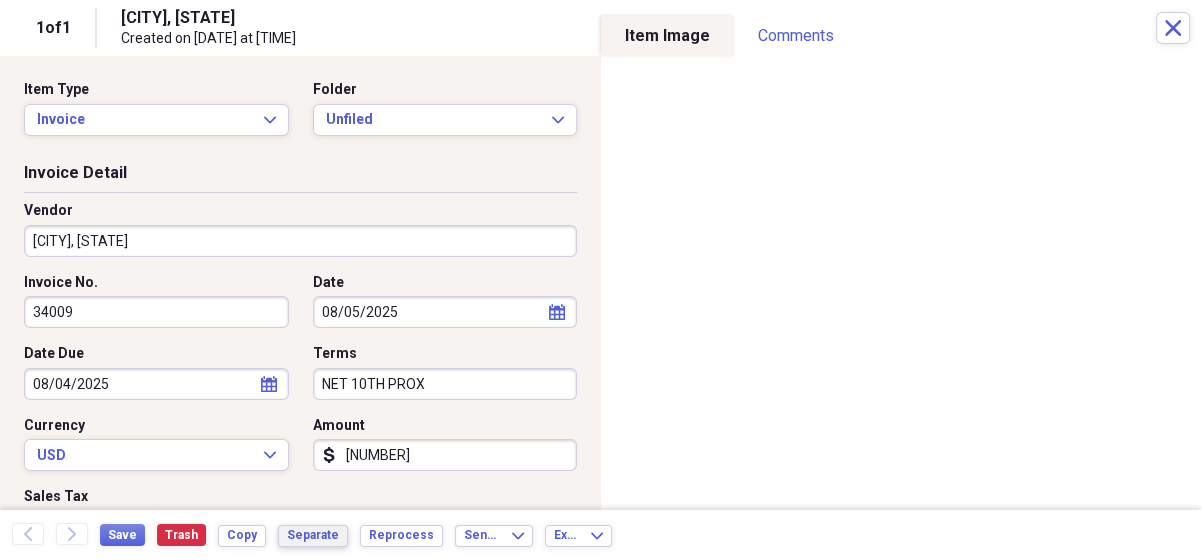 click on "Separate" at bounding box center [313, 535] 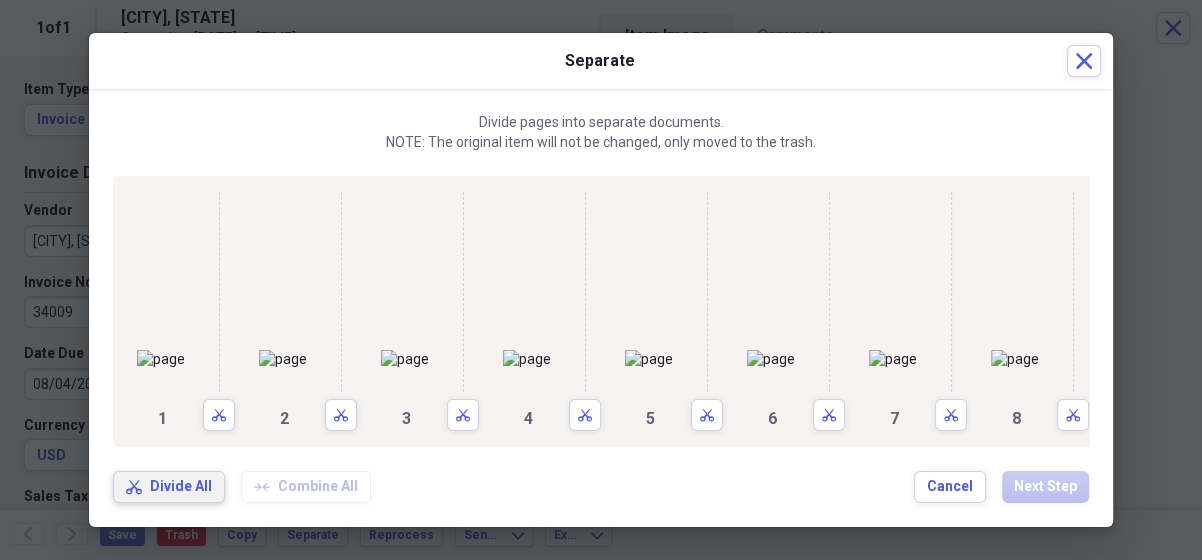 click on "Divide All" at bounding box center (181, 487) 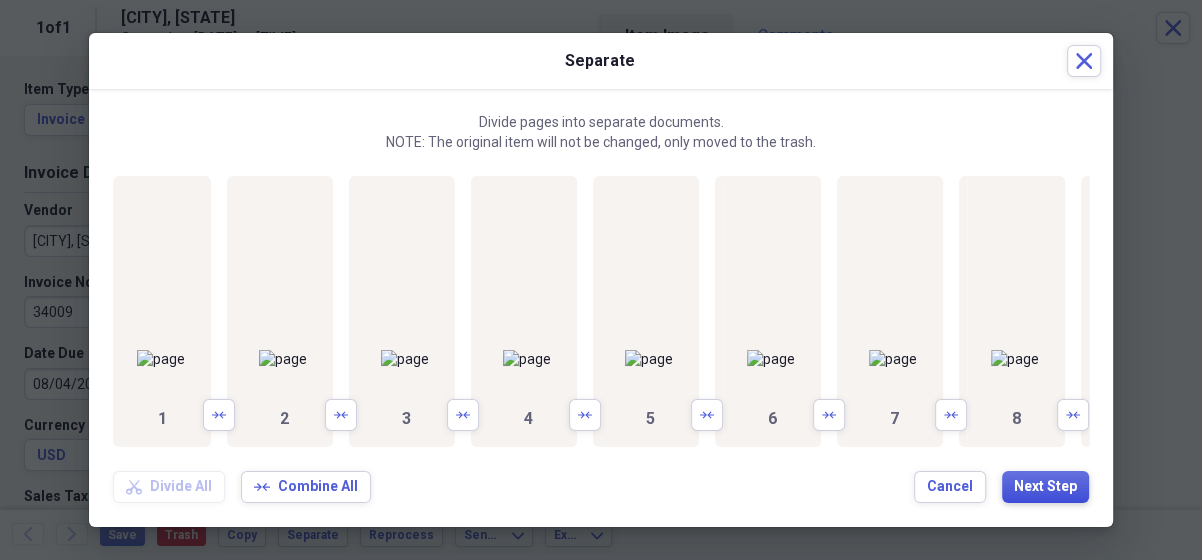 click on "Next Step" at bounding box center [1045, 487] 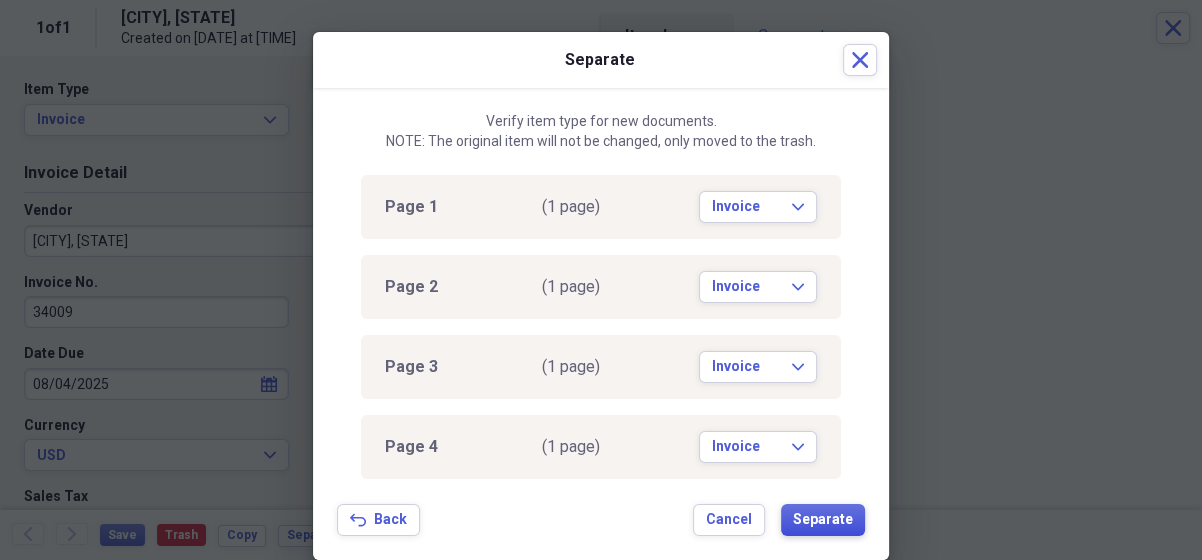 click on "Separate" at bounding box center [823, 520] 